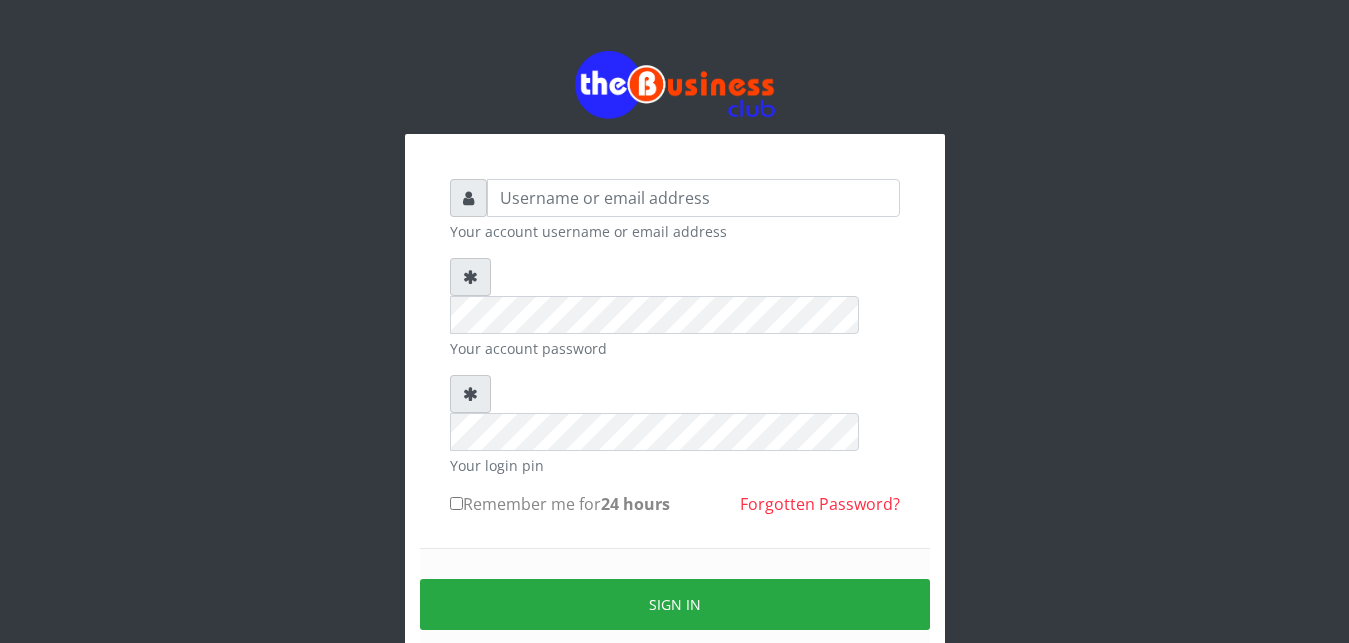 scroll, scrollTop: 0, scrollLeft: 0, axis: both 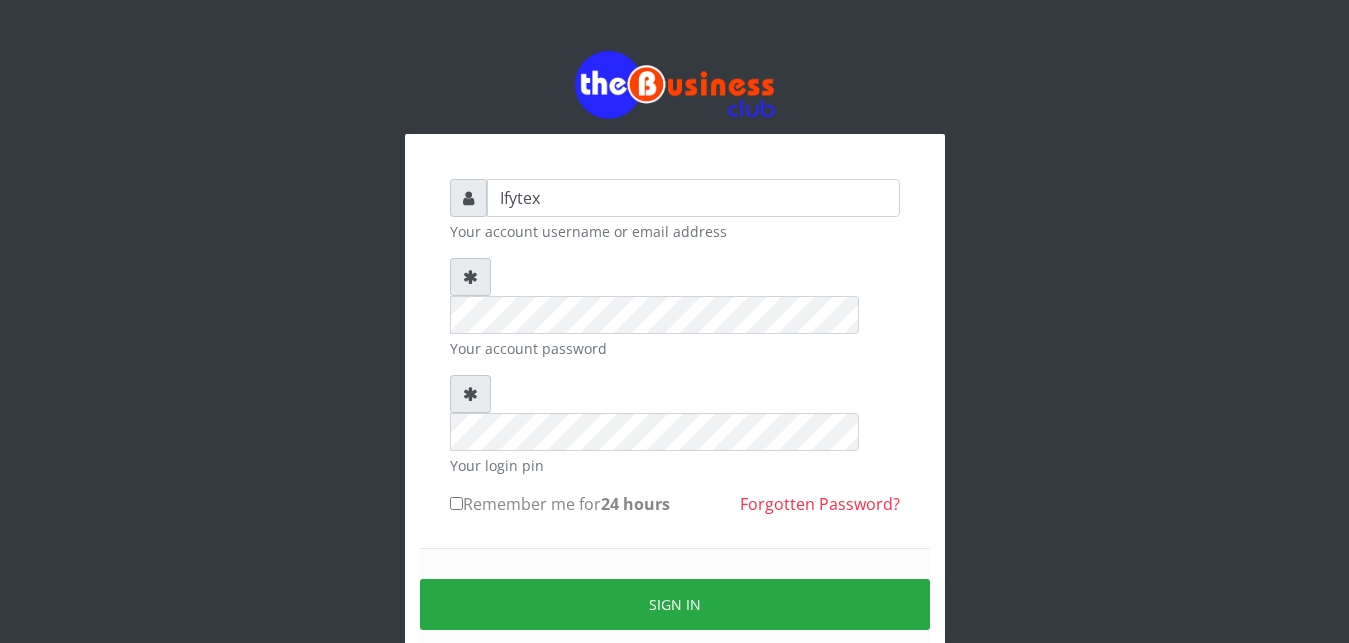 type on "Ifytex" 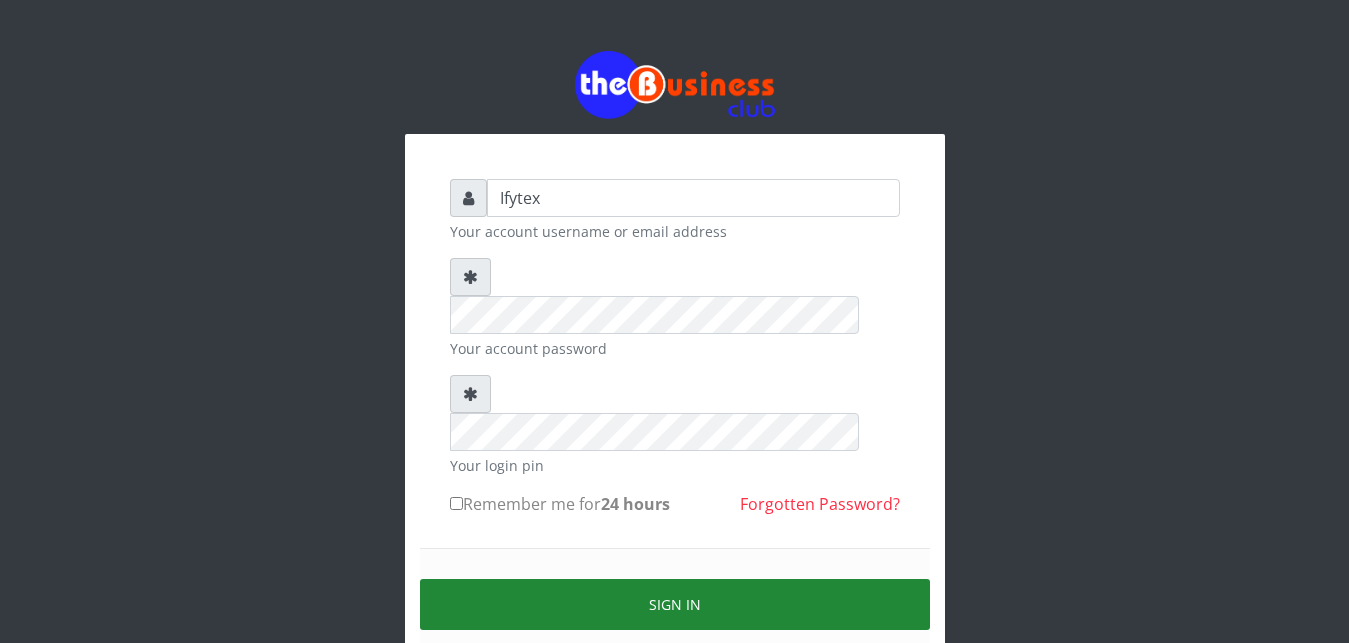 click on "Sign in" at bounding box center (675, 604) 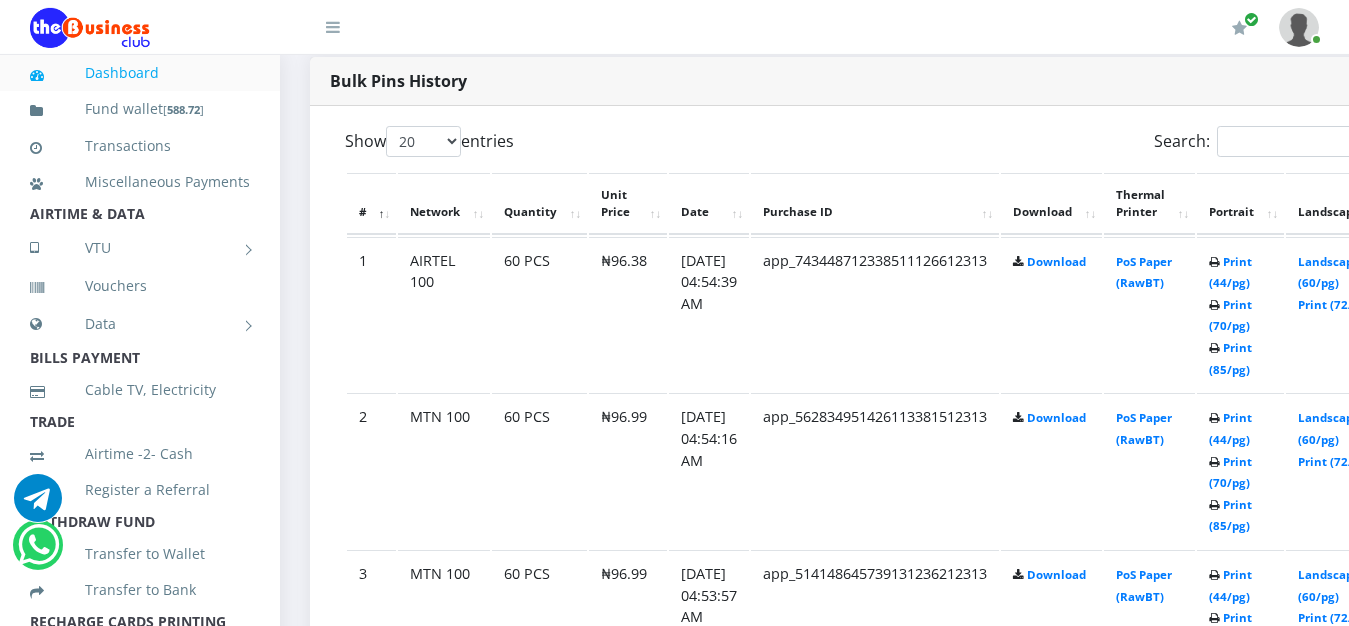 scroll, scrollTop: 1036, scrollLeft: 0, axis: vertical 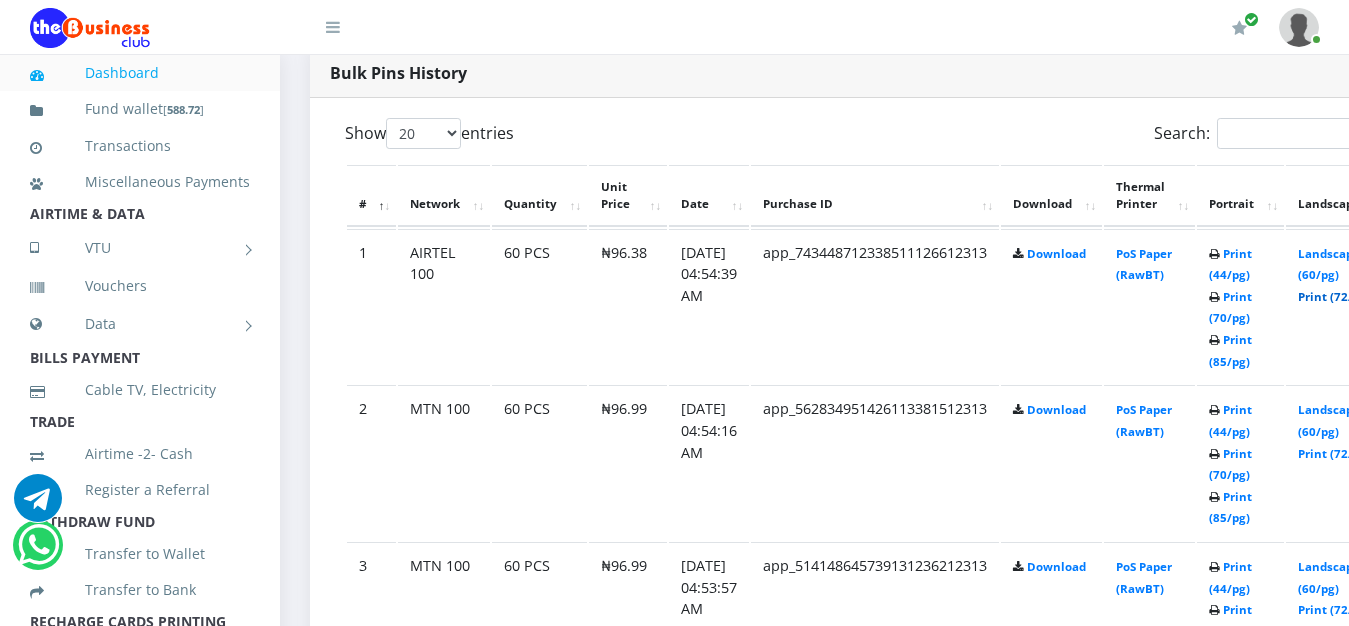 click on "Print (72/pg)" at bounding box center (1334, 296) 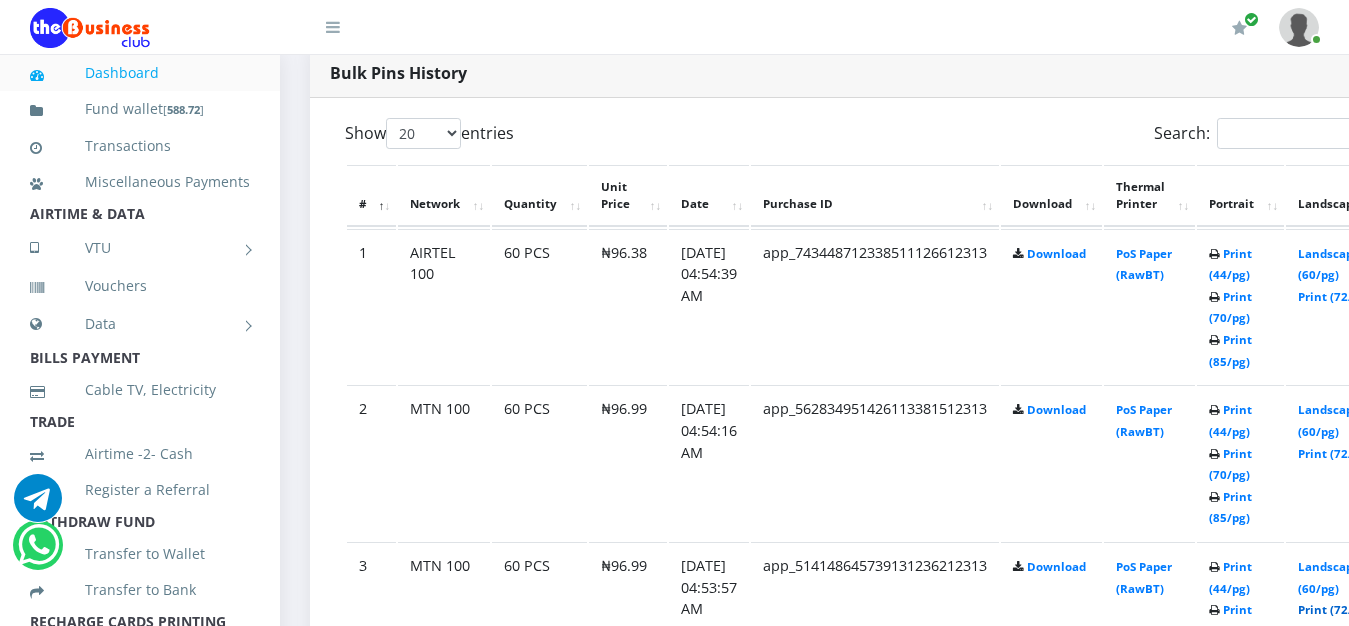 click on "Print (72/pg)" at bounding box center [1334, 609] 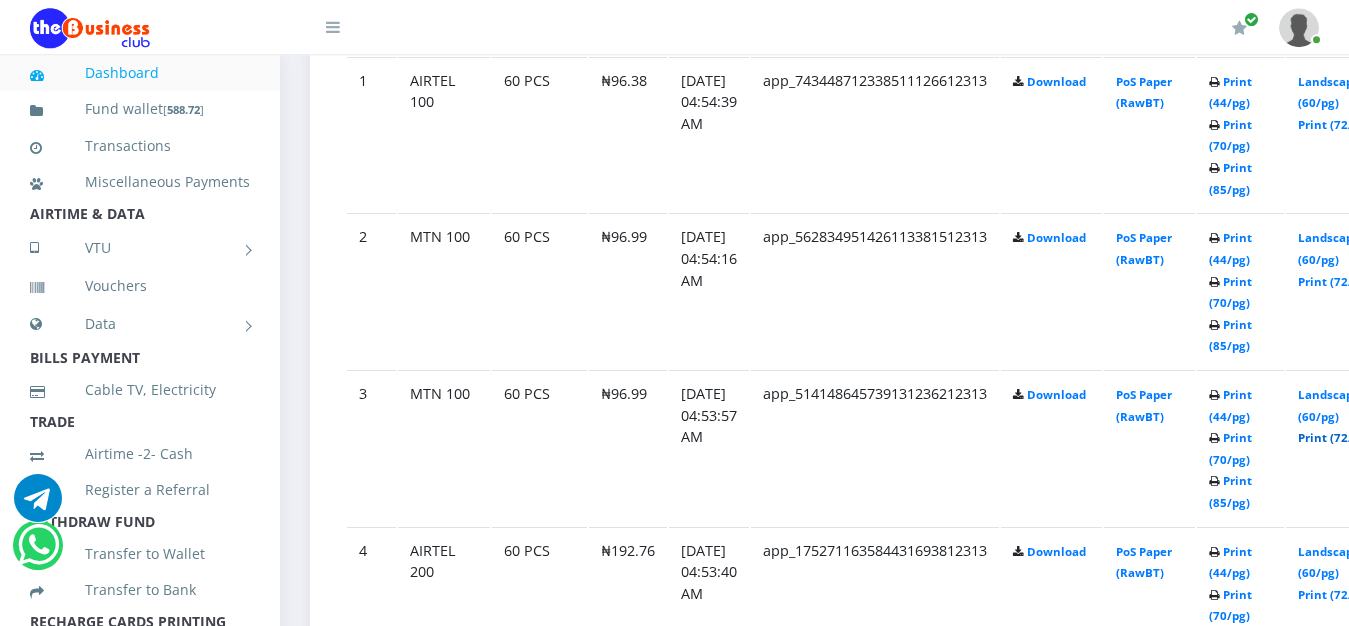 scroll, scrollTop: 1240, scrollLeft: 0, axis: vertical 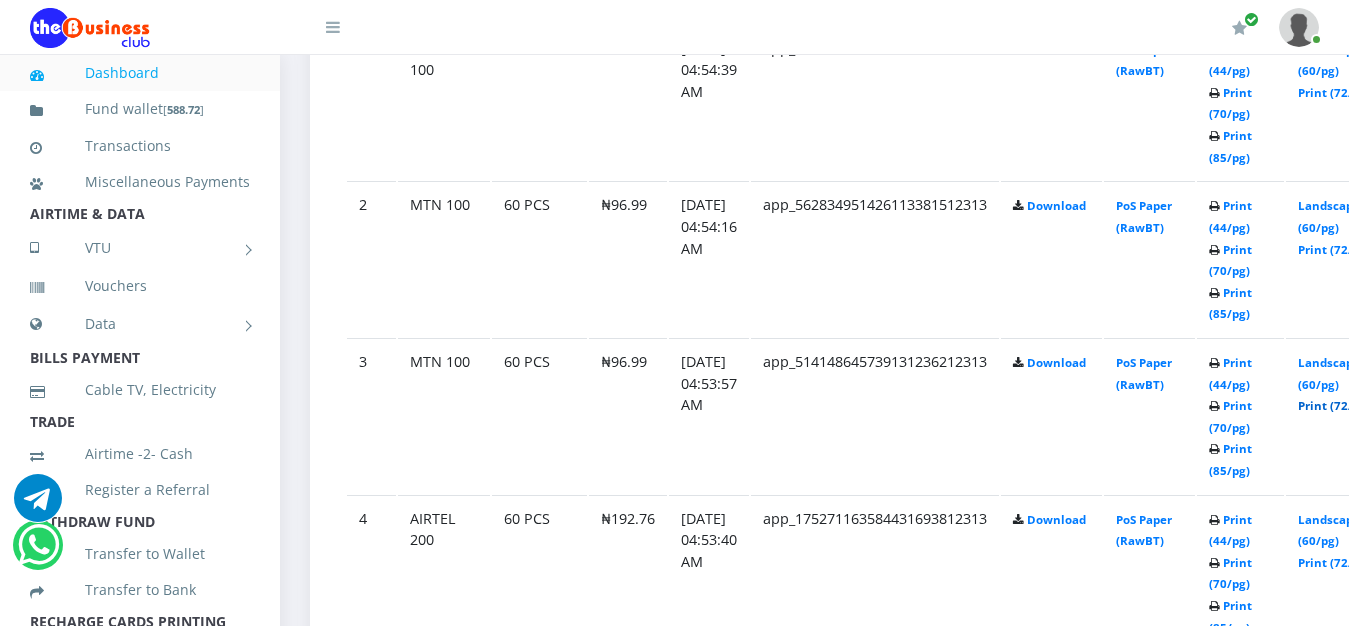 click on "Print (72/pg)" at bounding box center (1334, 405) 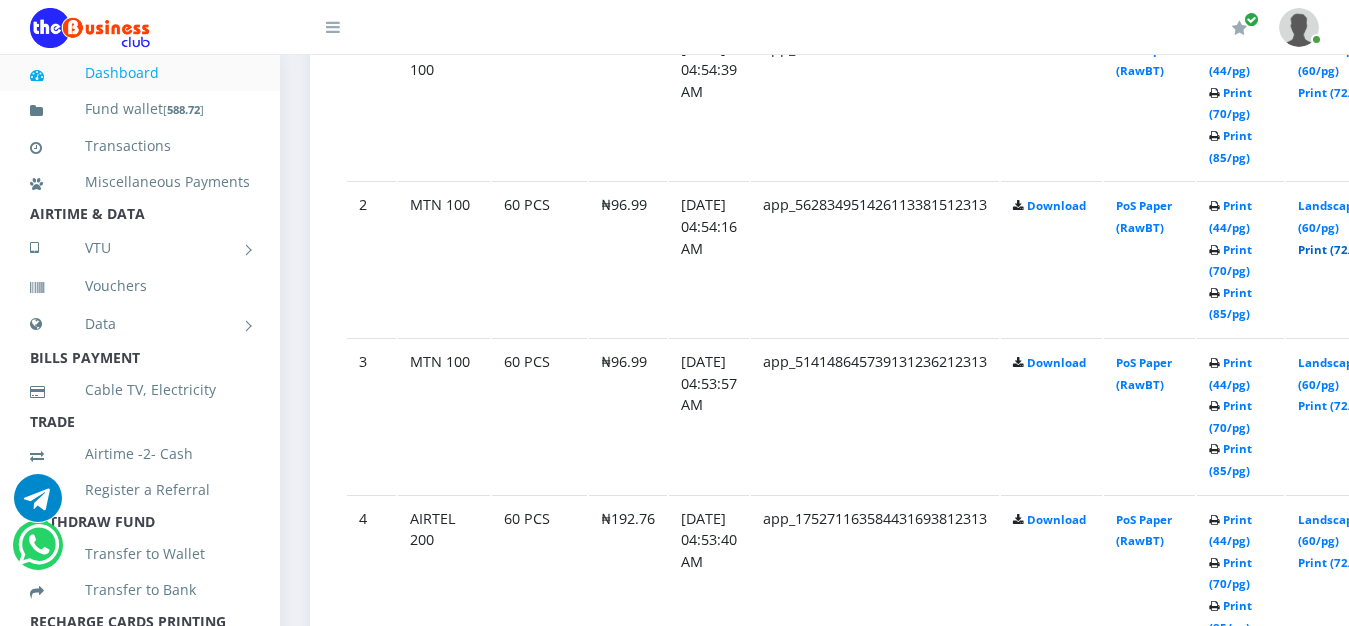 click on "Print (72/pg)" at bounding box center (1334, 249) 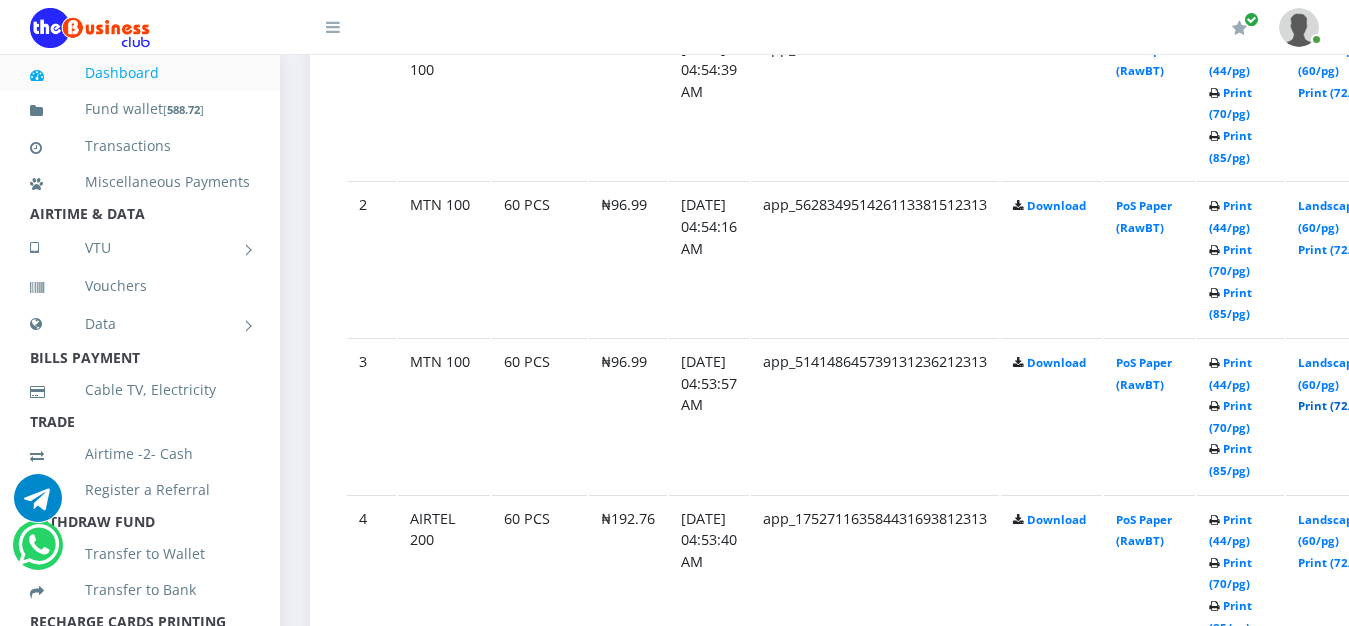 click on "Print (72/pg)" at bounding box center [1334, 405] 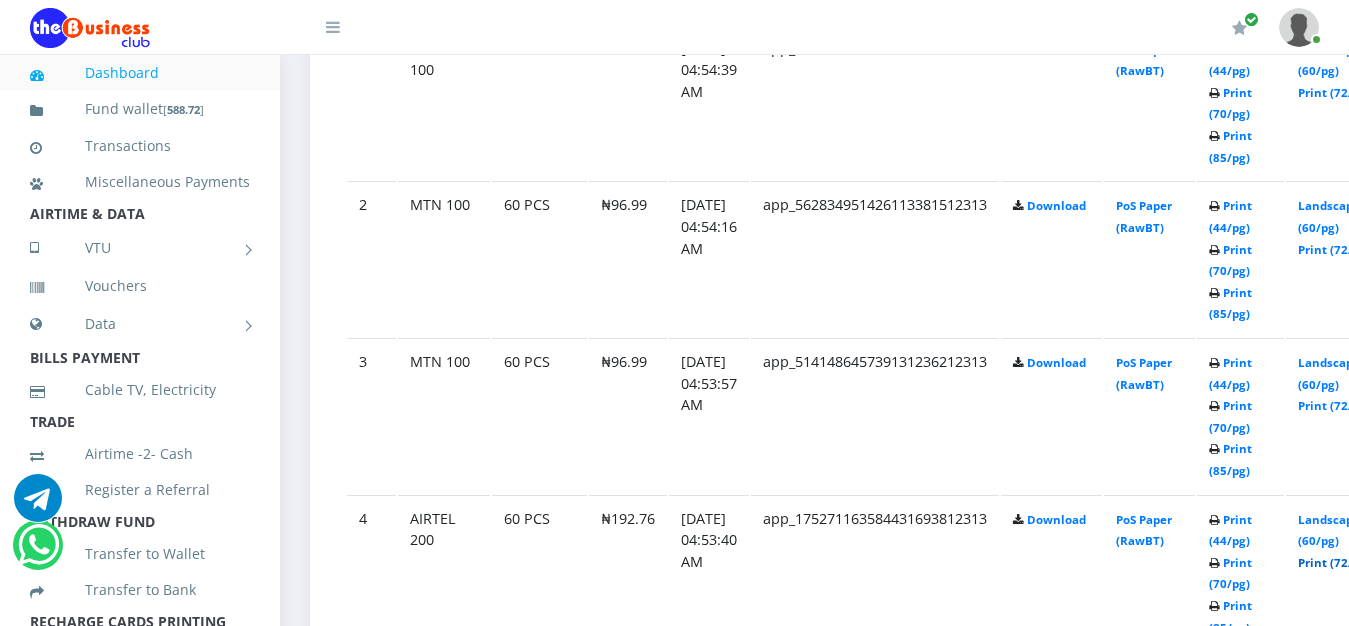 click on "Print (72/pg)" at bounding box center [1334, 562] 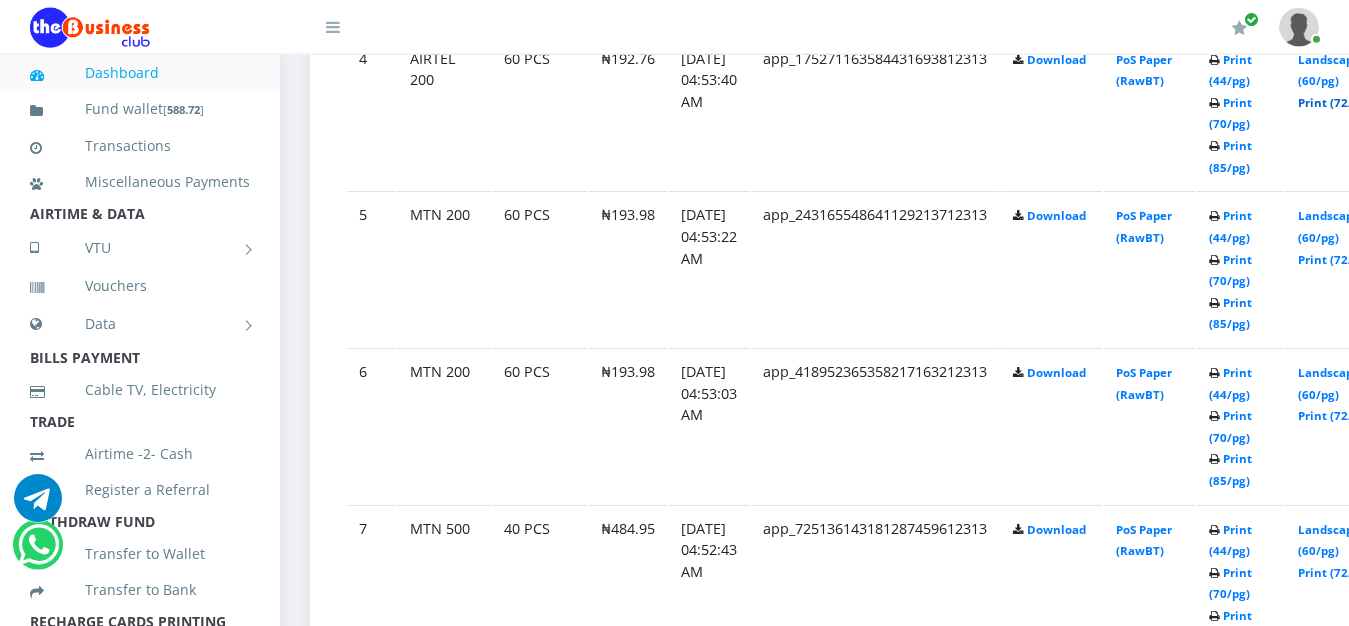 scroll, scrollTop: 1699, scrollLeft: 0, axis: vertical 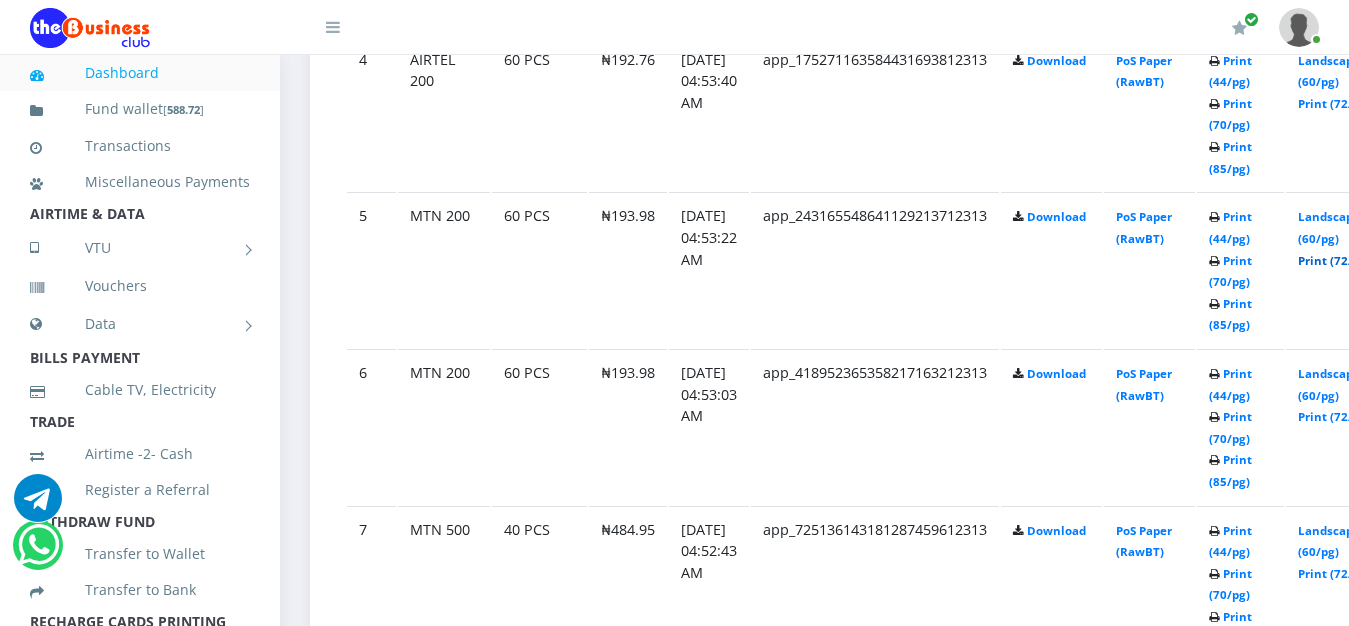 click on "Print (72/pg)" at bounding box center [1334, 260] 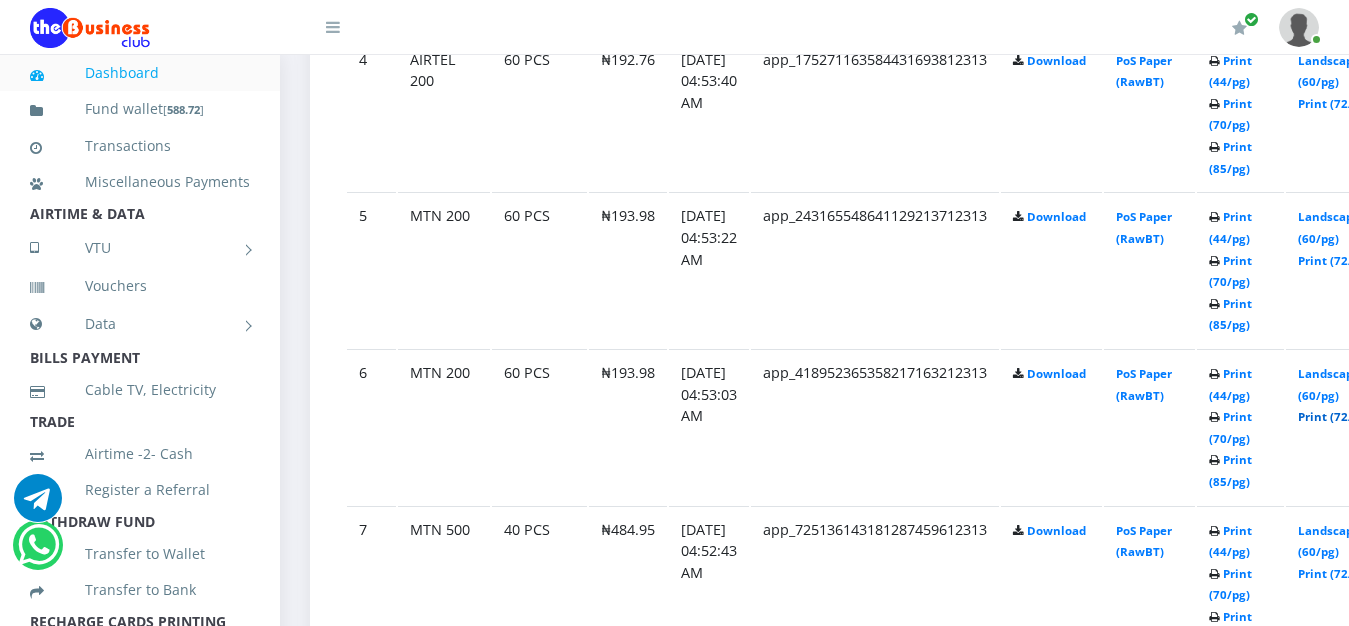 click on "Print (72/pg)" at bounding box center [1334, 416] 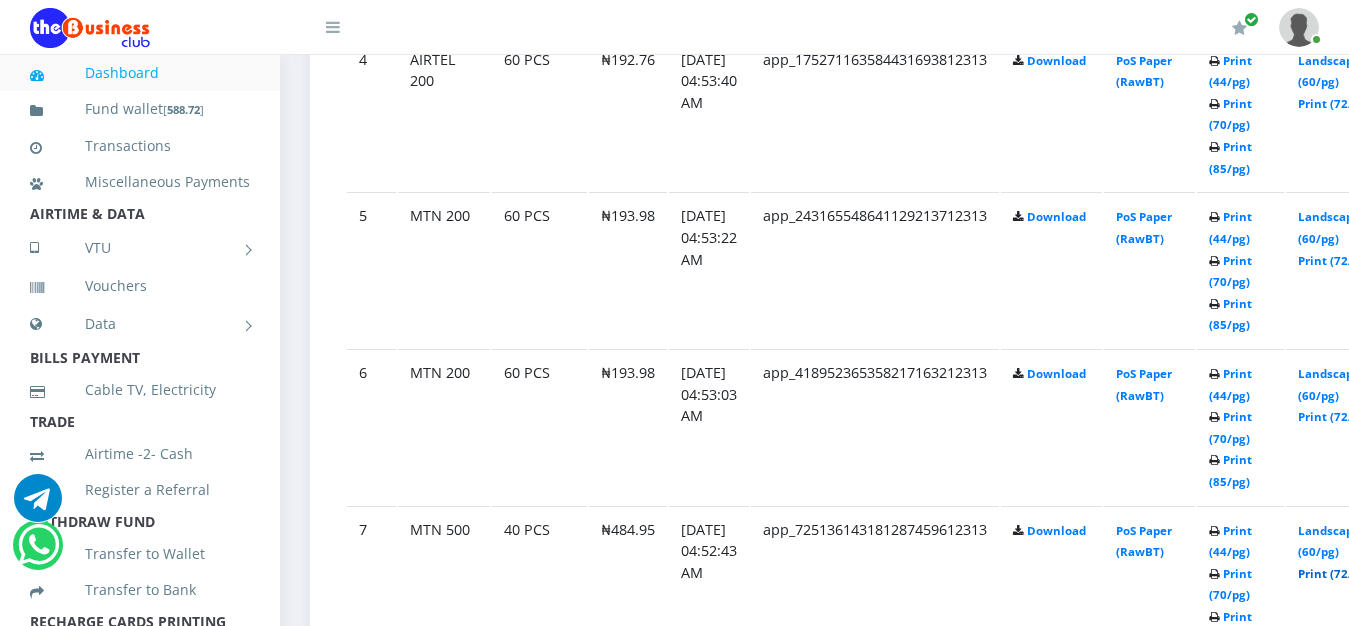 click on "Print (72/pg)" at bounding box center (1334, 573) 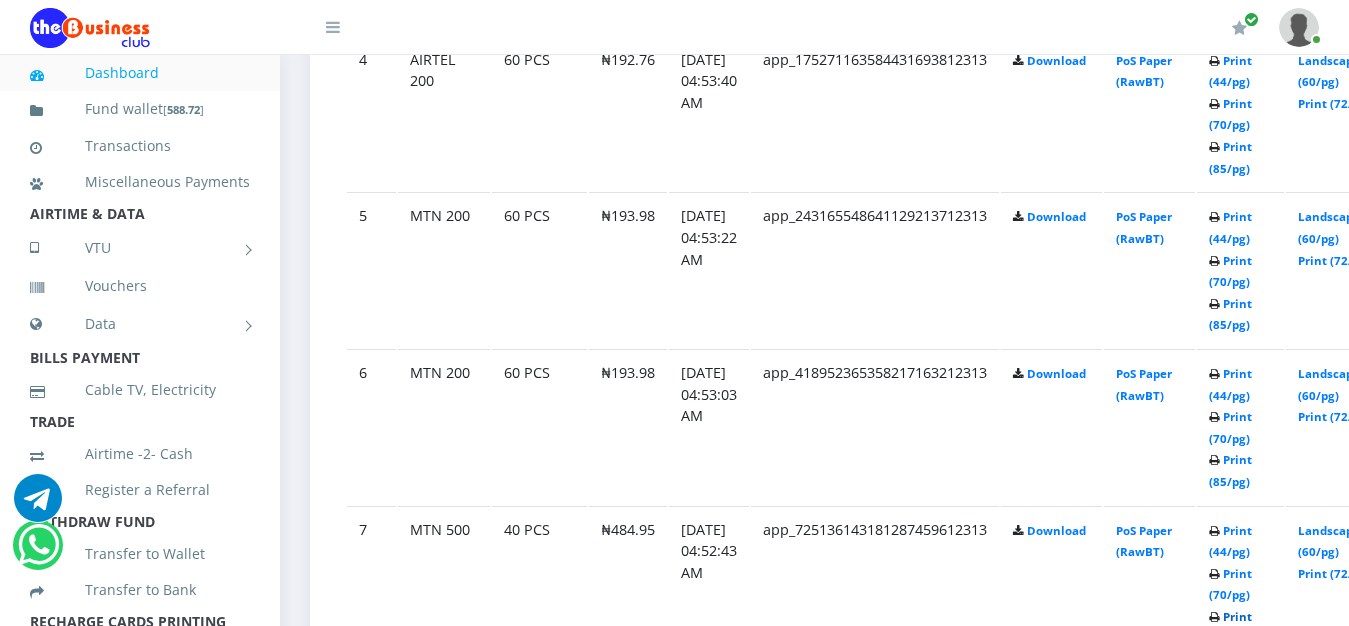 click on "Print (85/pg)" at bounding box center (1230, 627) 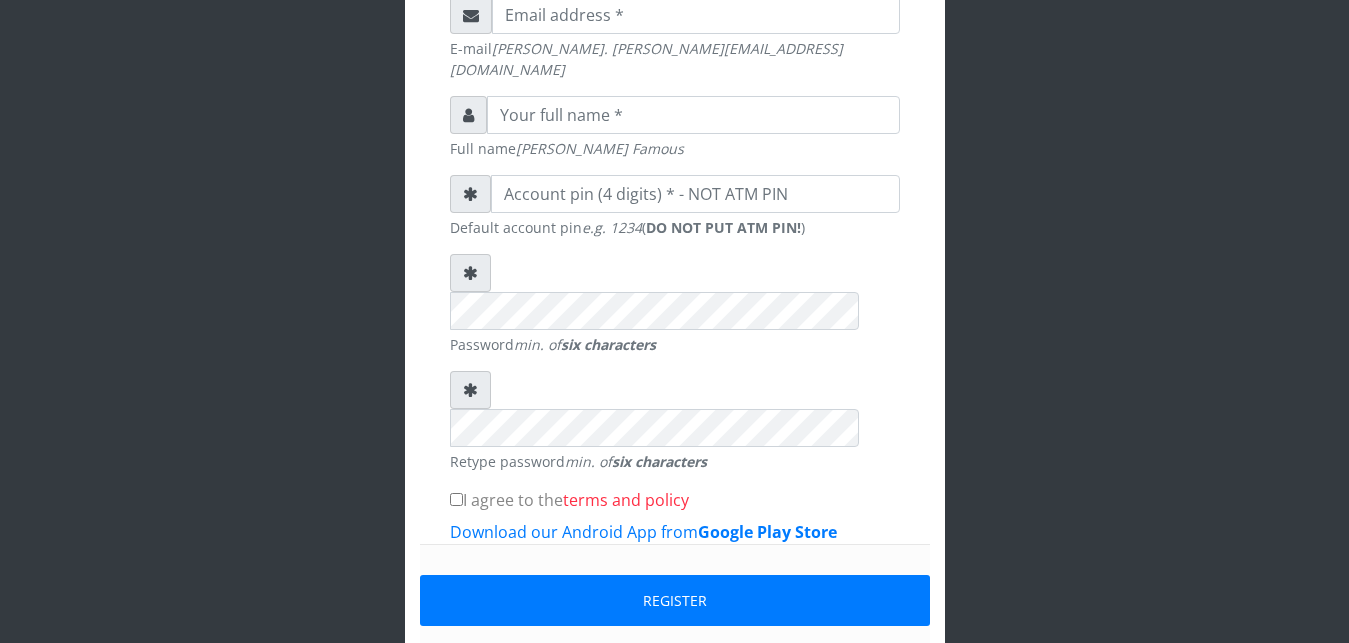 scroll, scrollTop: 639, scrollLeft: 0, axis: vertical 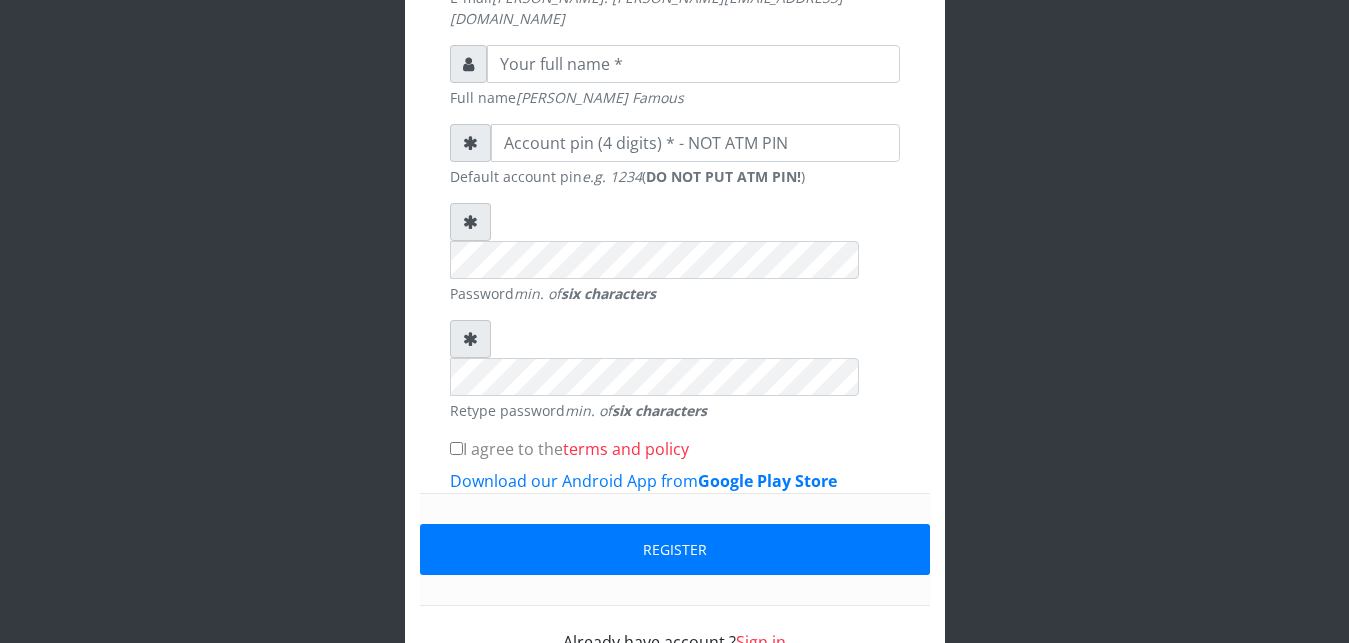 click on "Sign in" at bounding box center [761, 642] 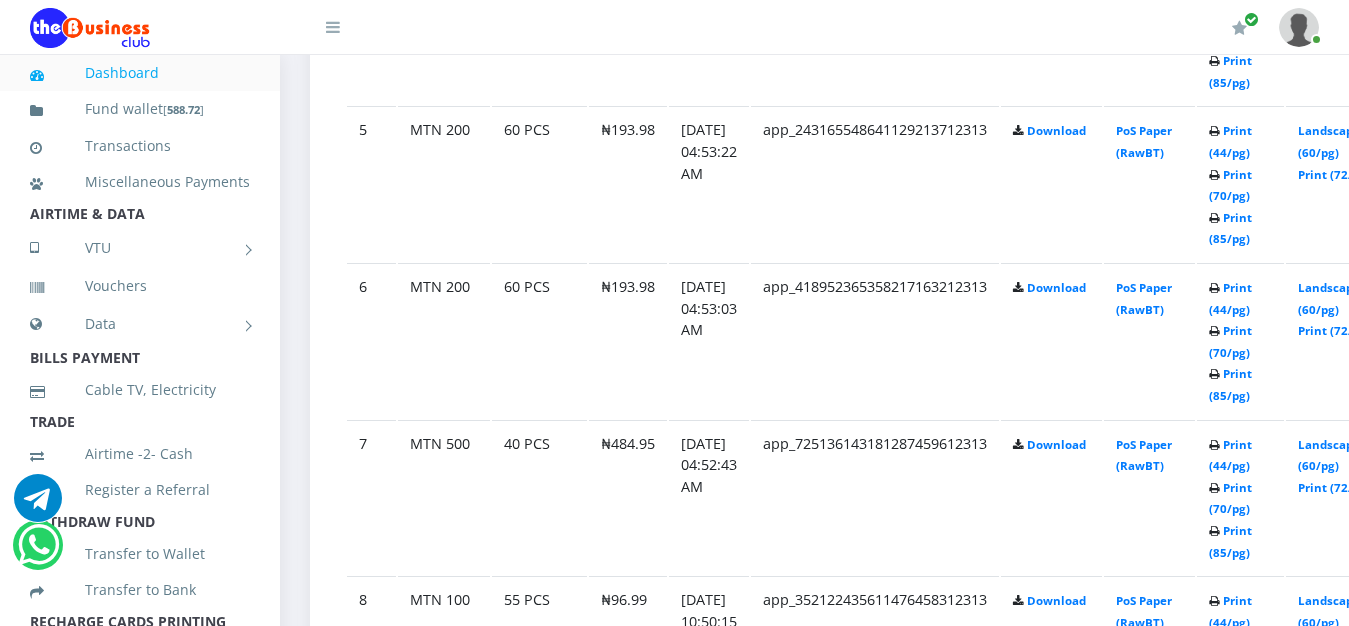 scroll, scrollTop: 1836, scrollLeft: 0, axis: vertical 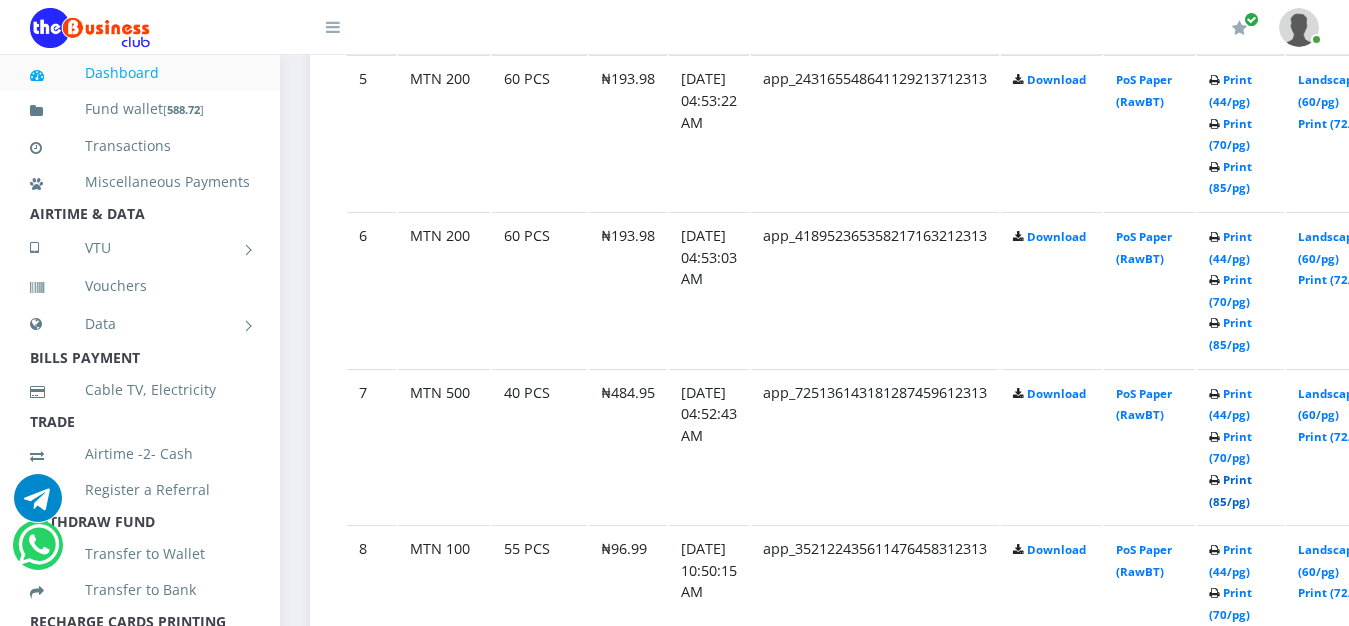 click on "Print (85/pg)" at bounding box center [1230, 490] 